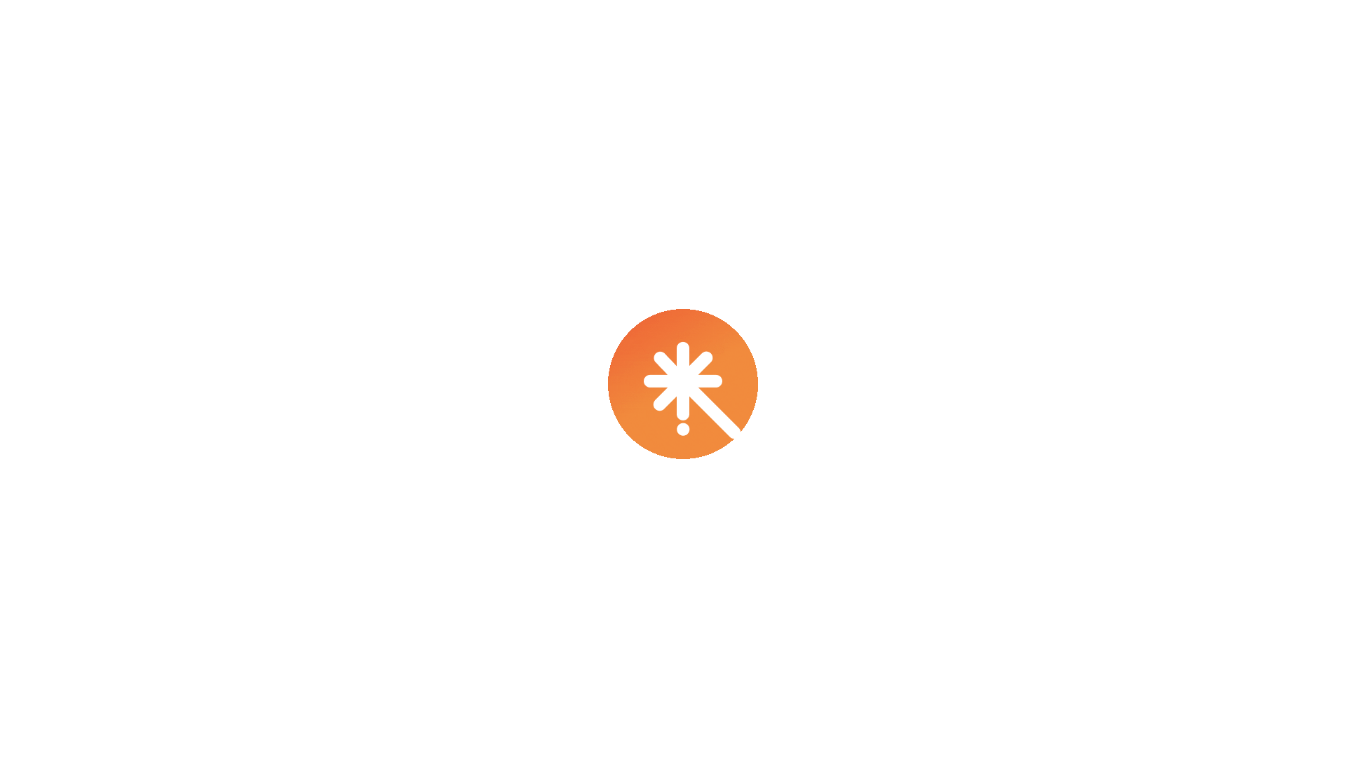 scroll, scrollTop: 0, scrollLeft: 0, axis: both 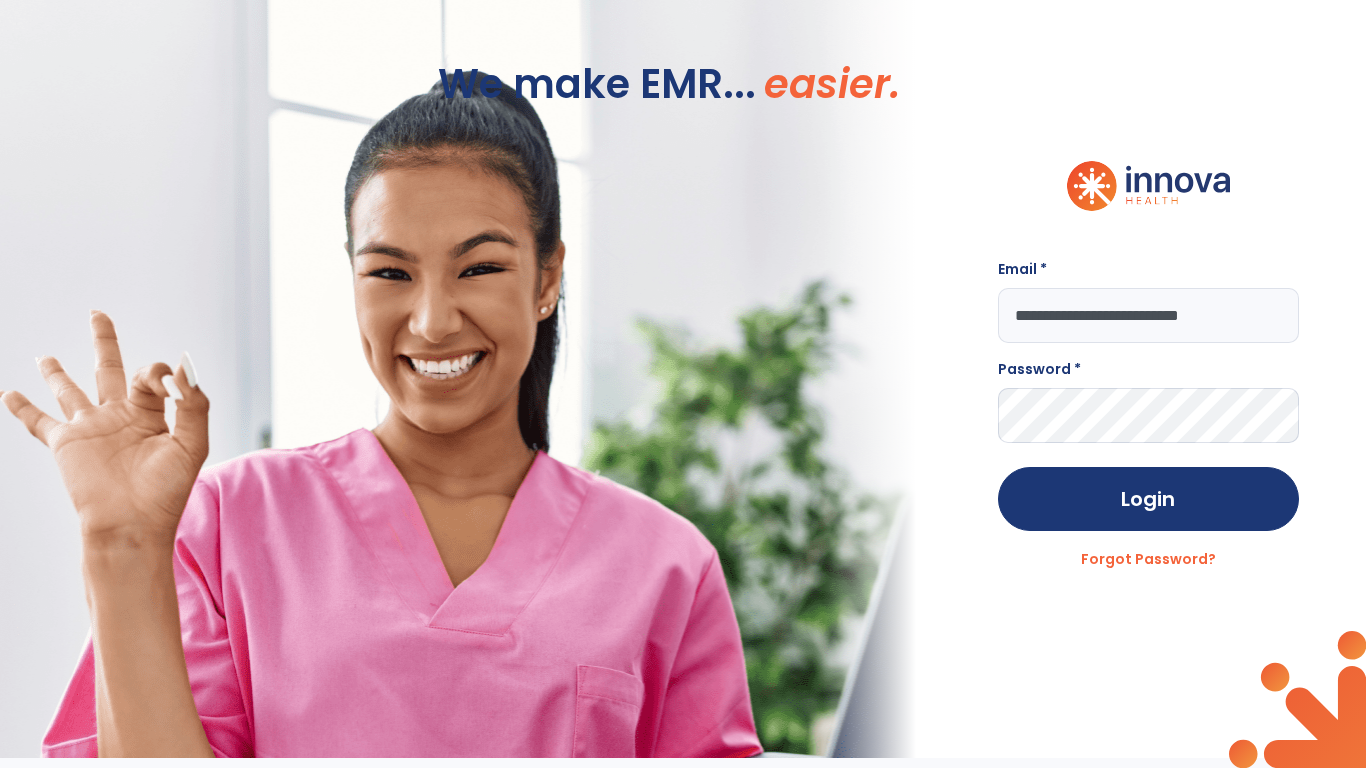 type on "**********" 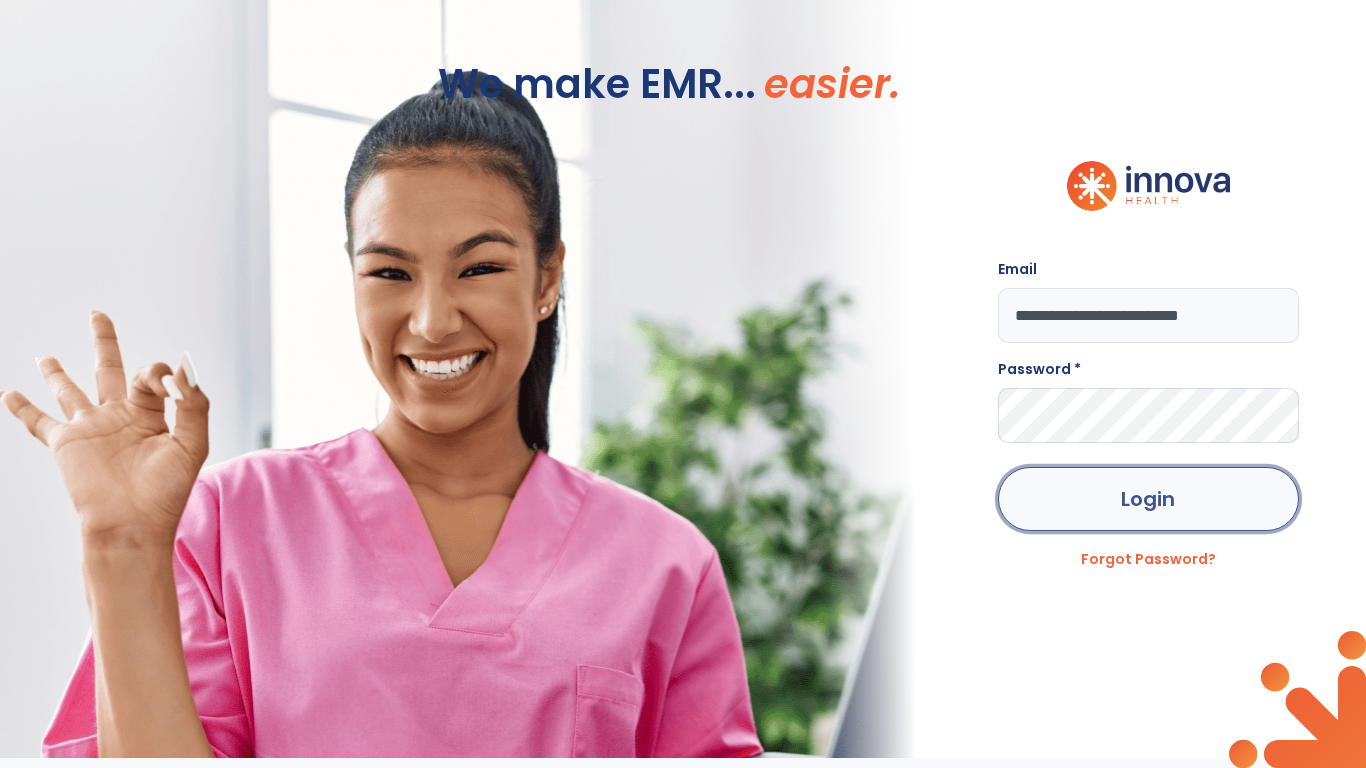 click on "Login" 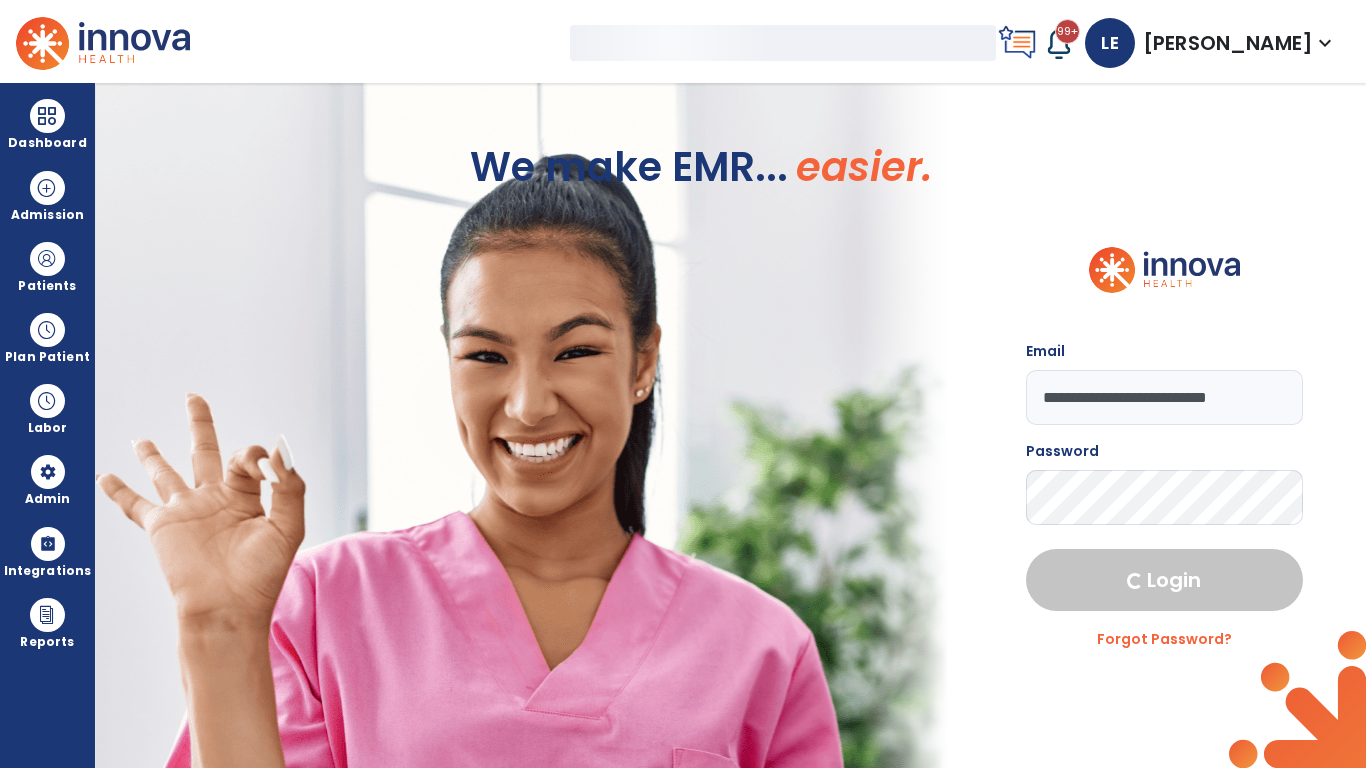 select on "***" 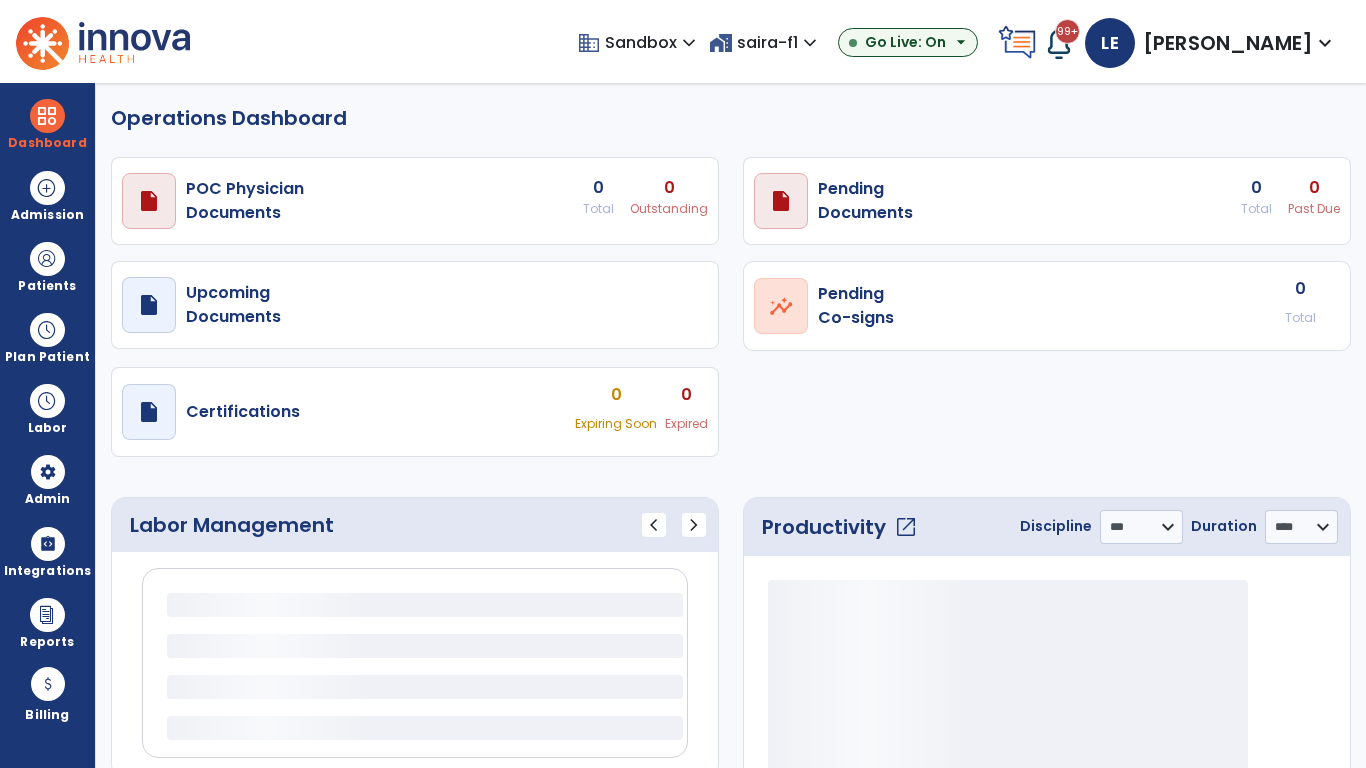 select on "***" 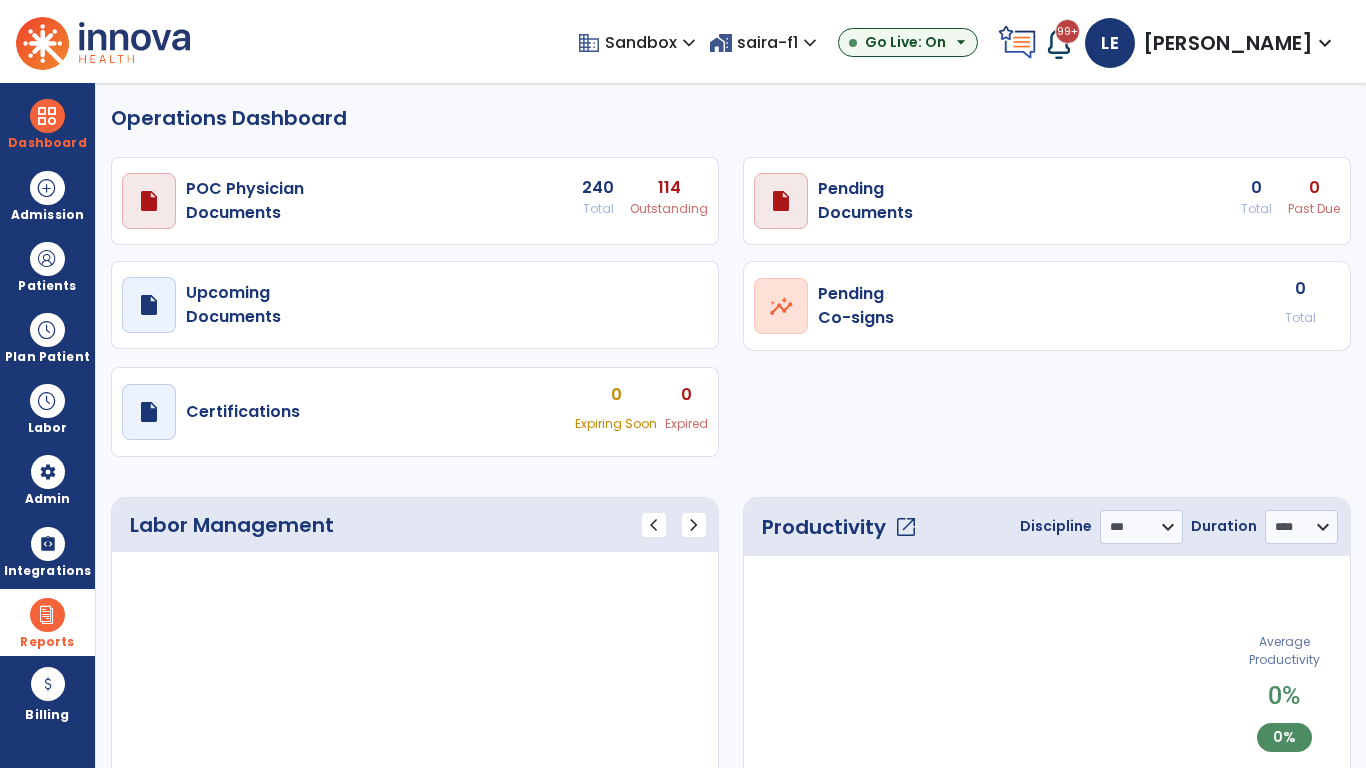 click at bounding box center [47, 615] 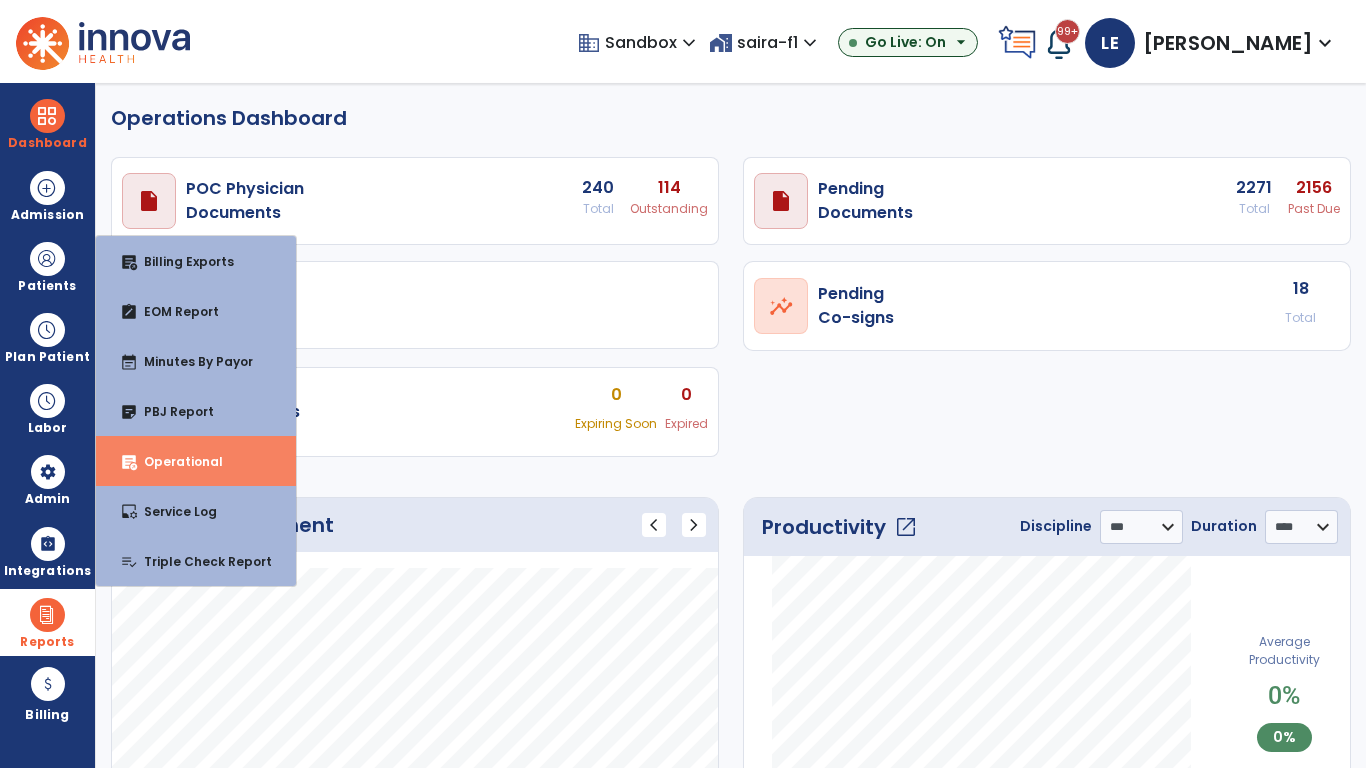 click on "Operational" at bounding box center [175, 461] 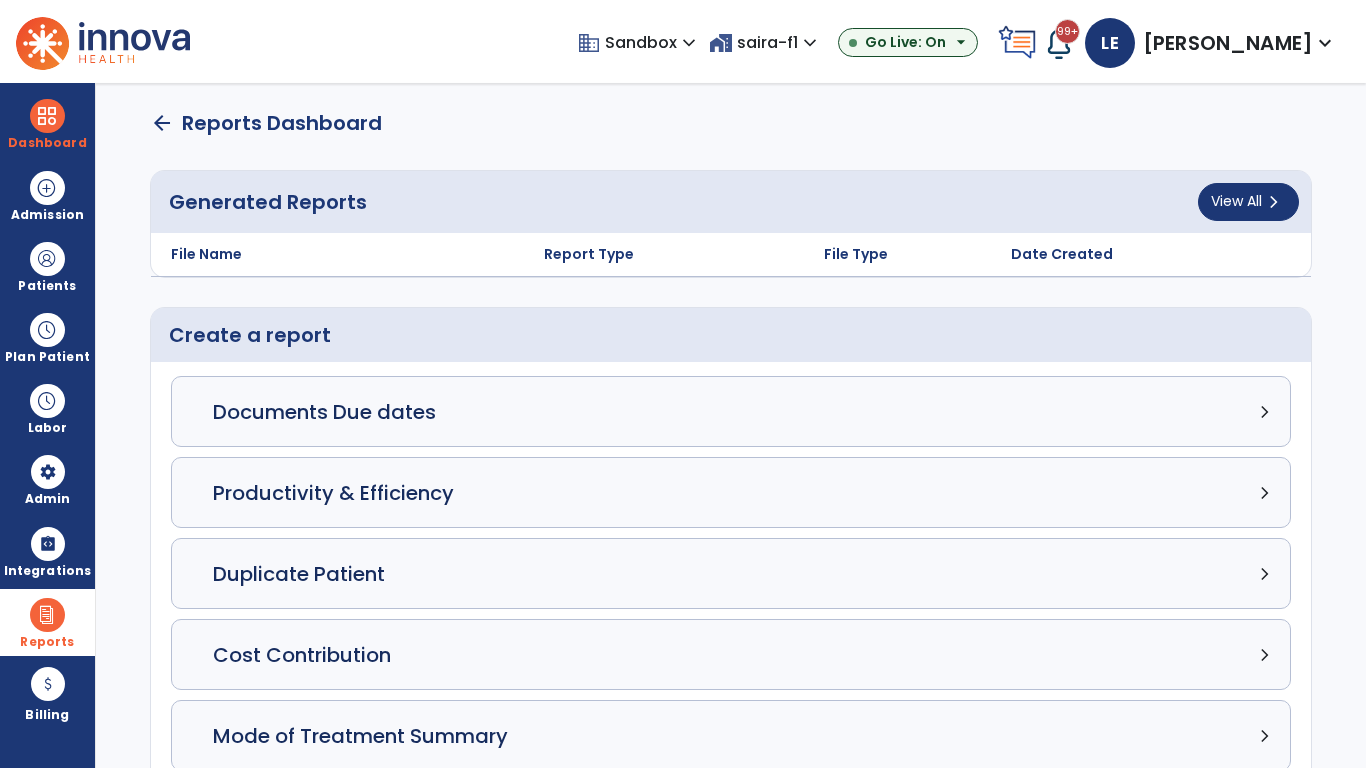click on "Census Detail chevron_right" 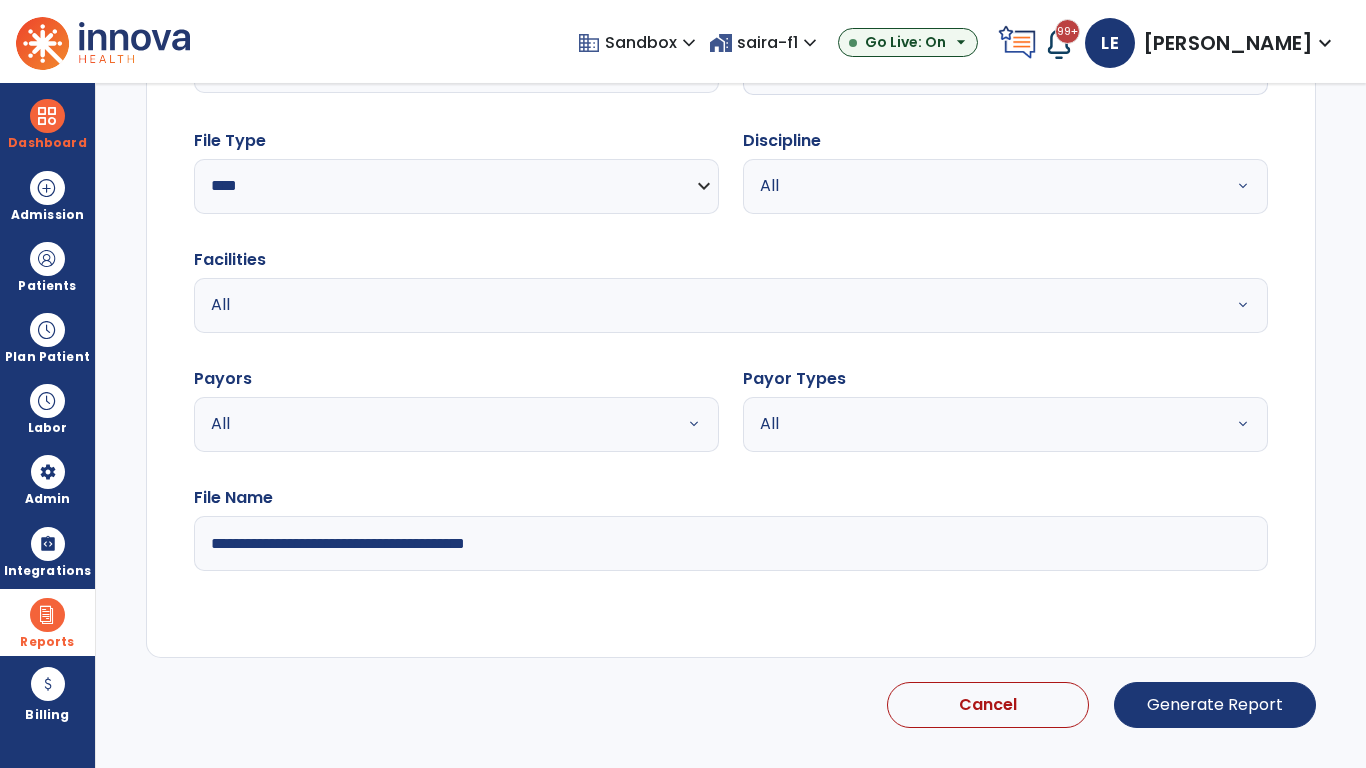 select on "*****" 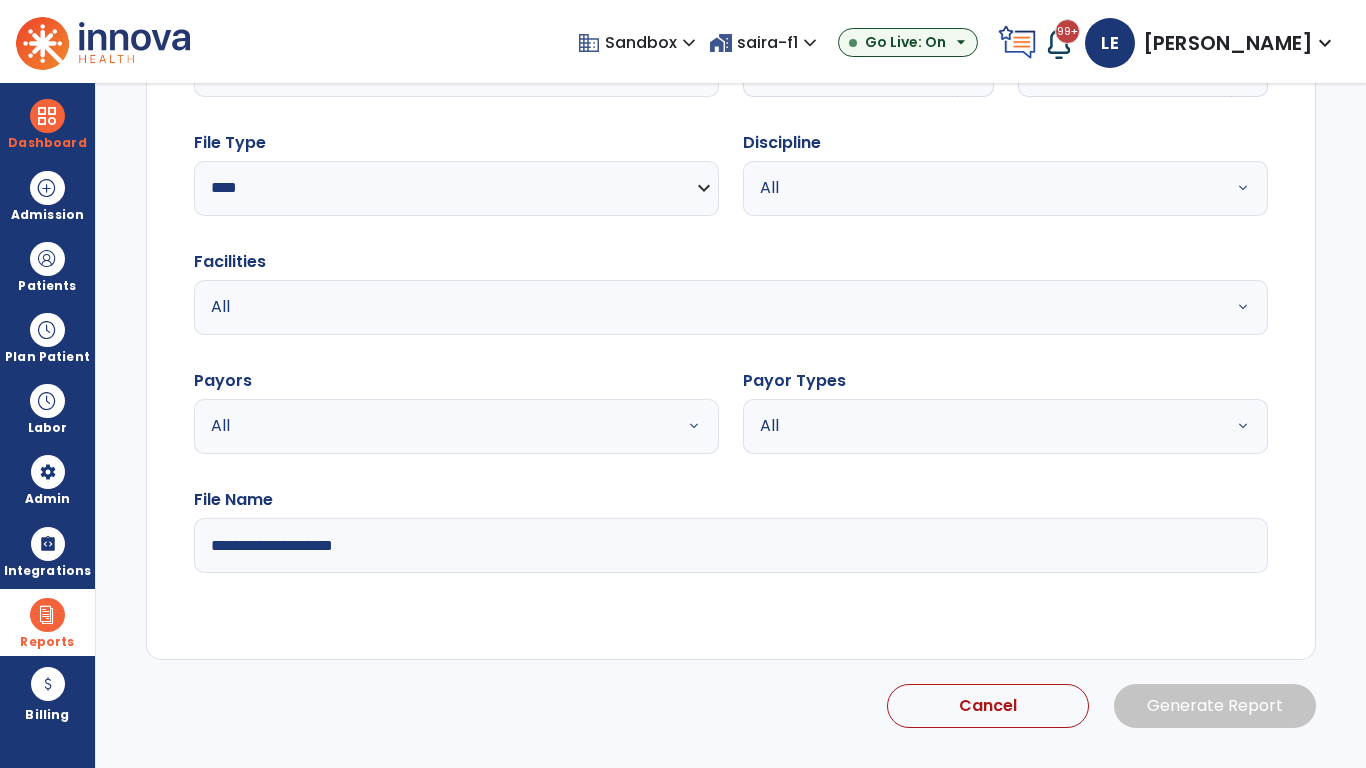 scroll, scrollTop: 192, scrollLeft: 0, axis: vertical 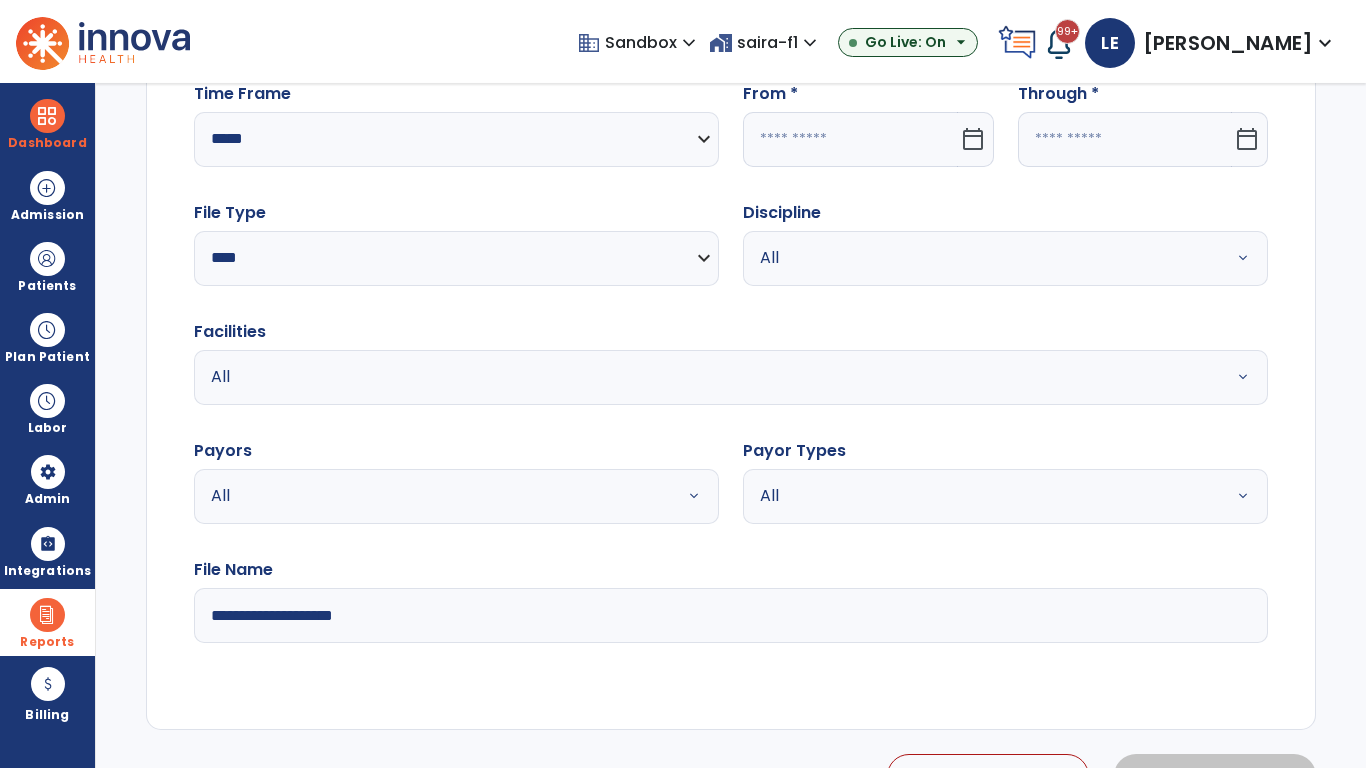 click 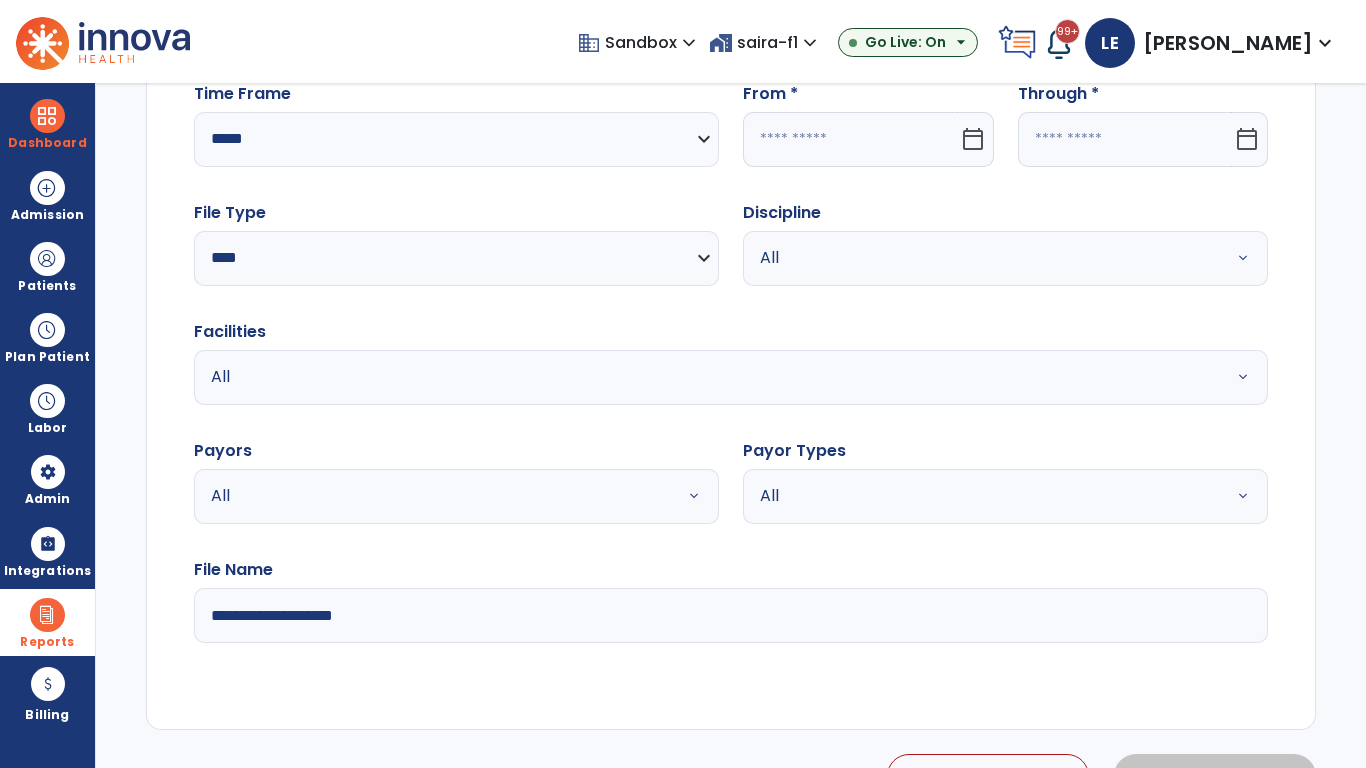 select on "*" 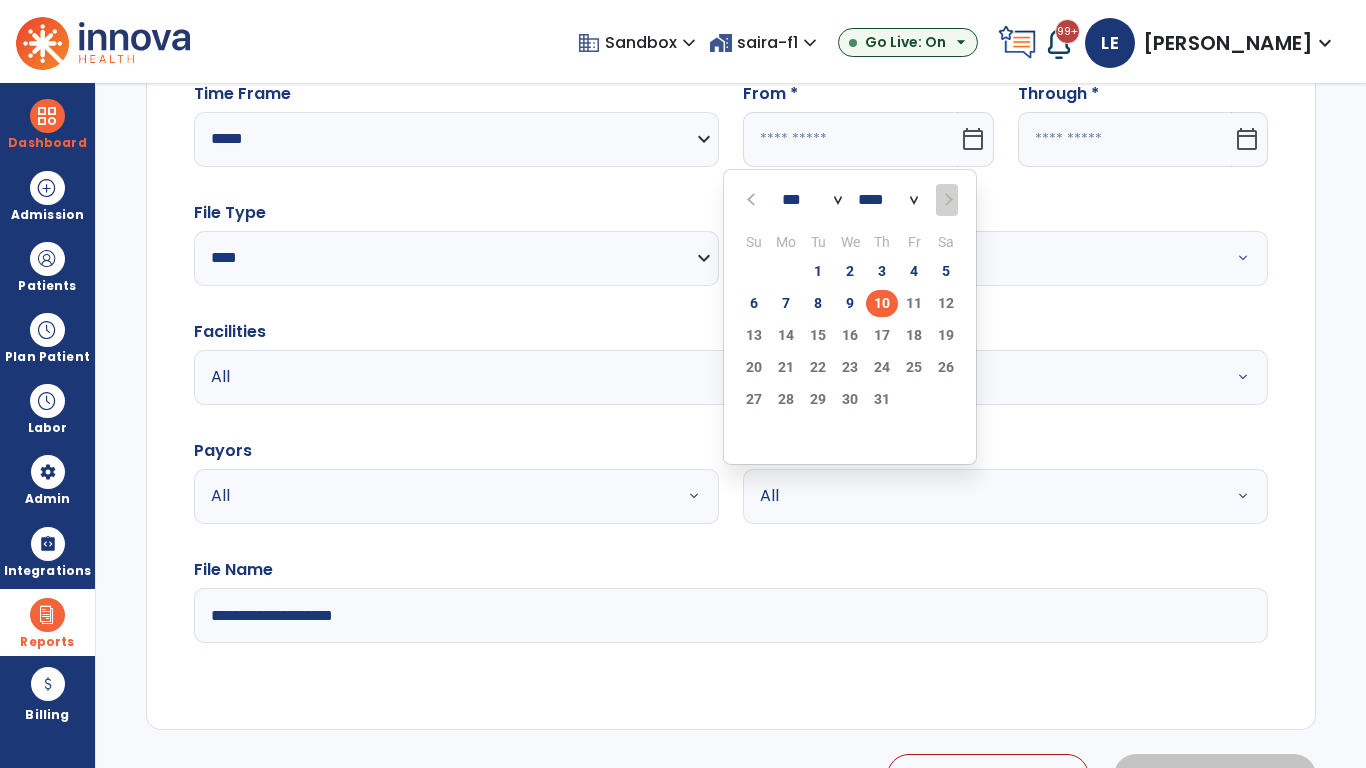 select on "****" 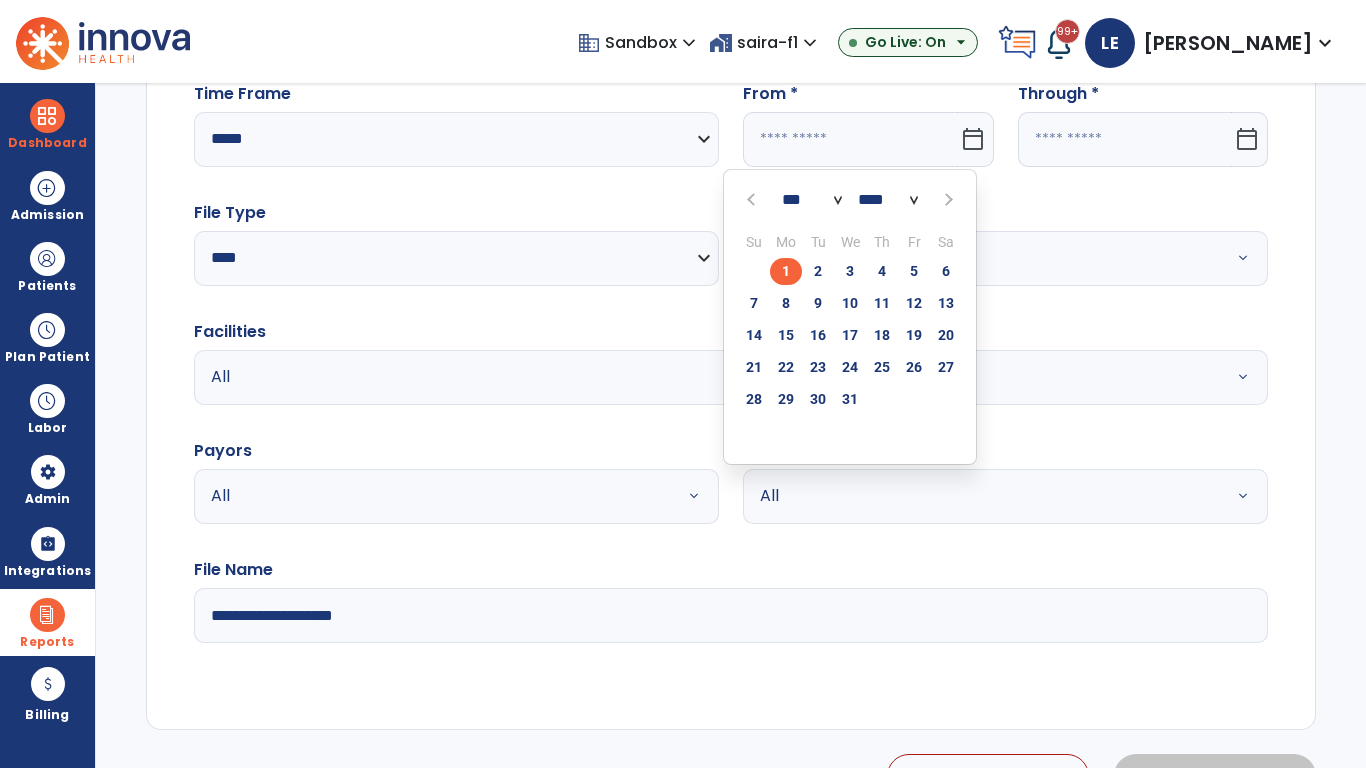 select on "**" 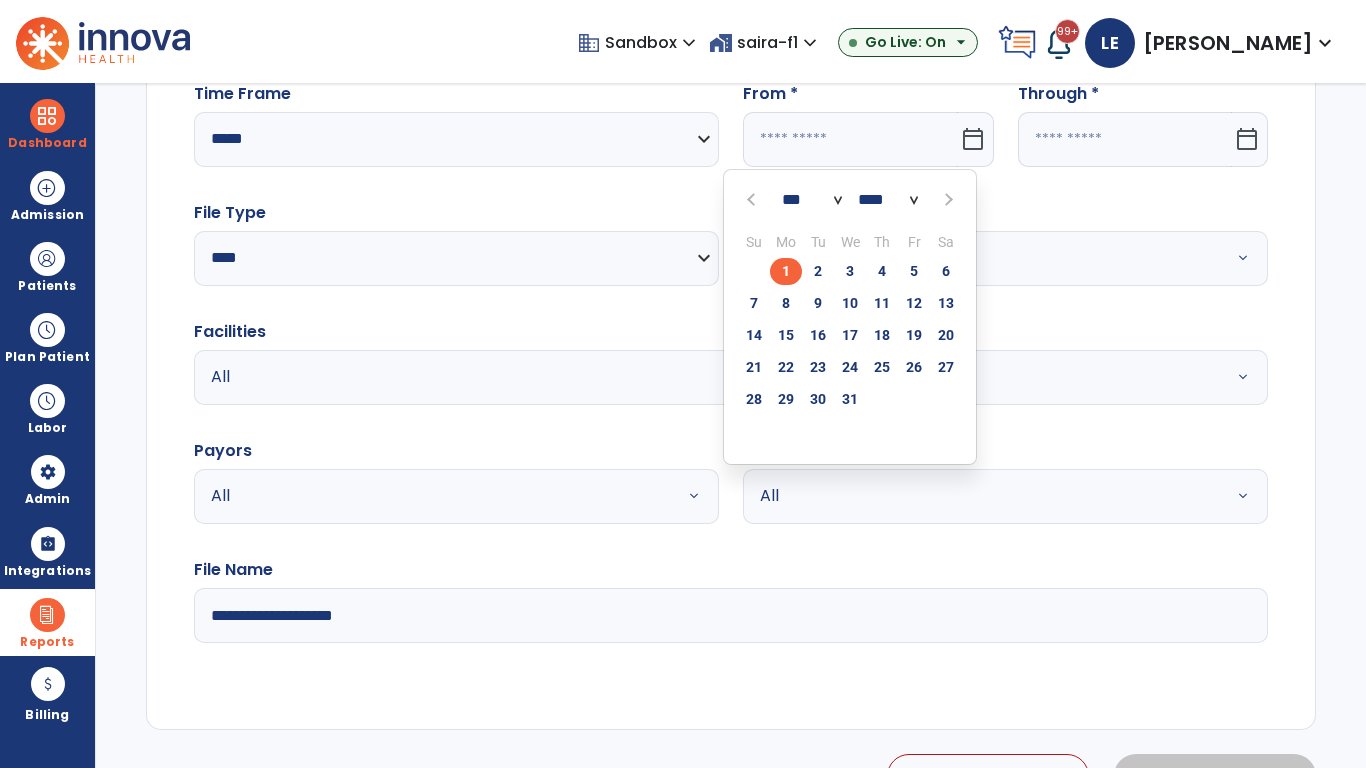 type on "**********" 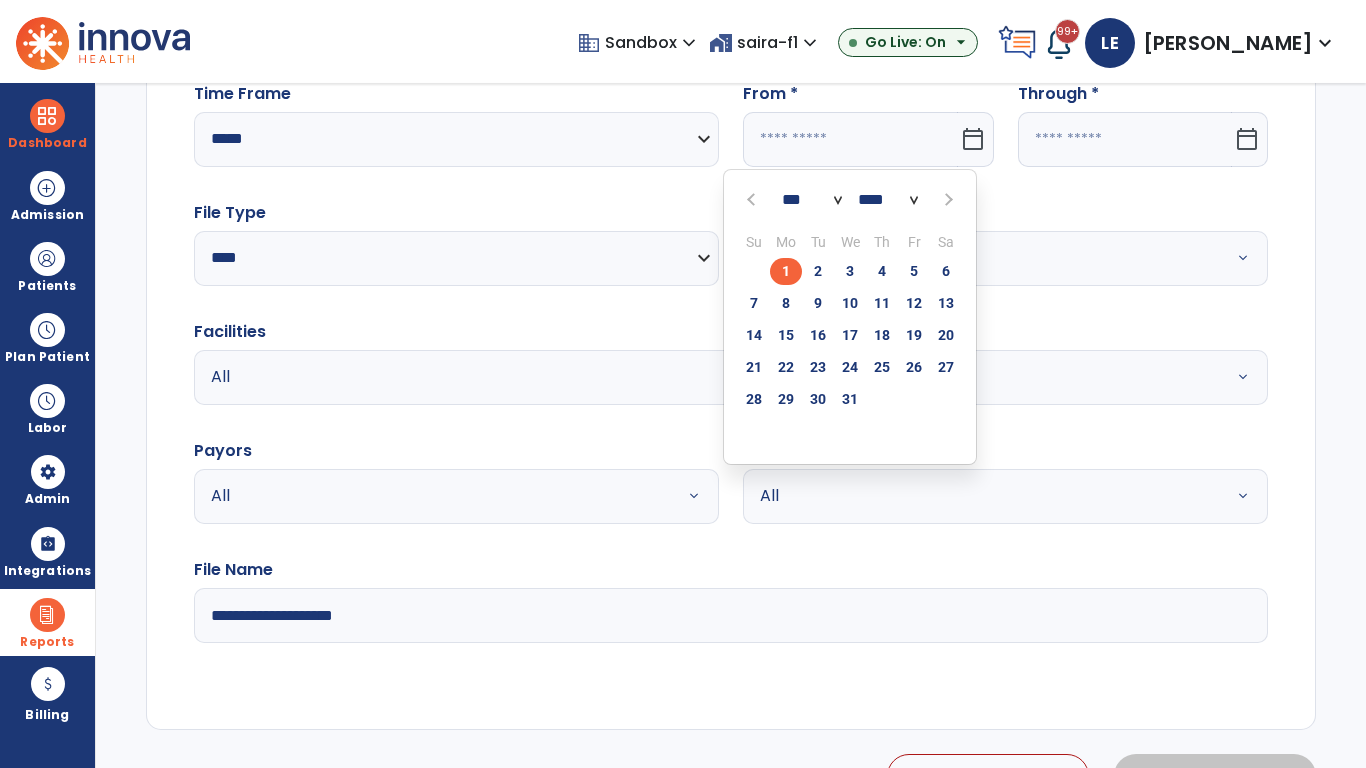 type on "*********" 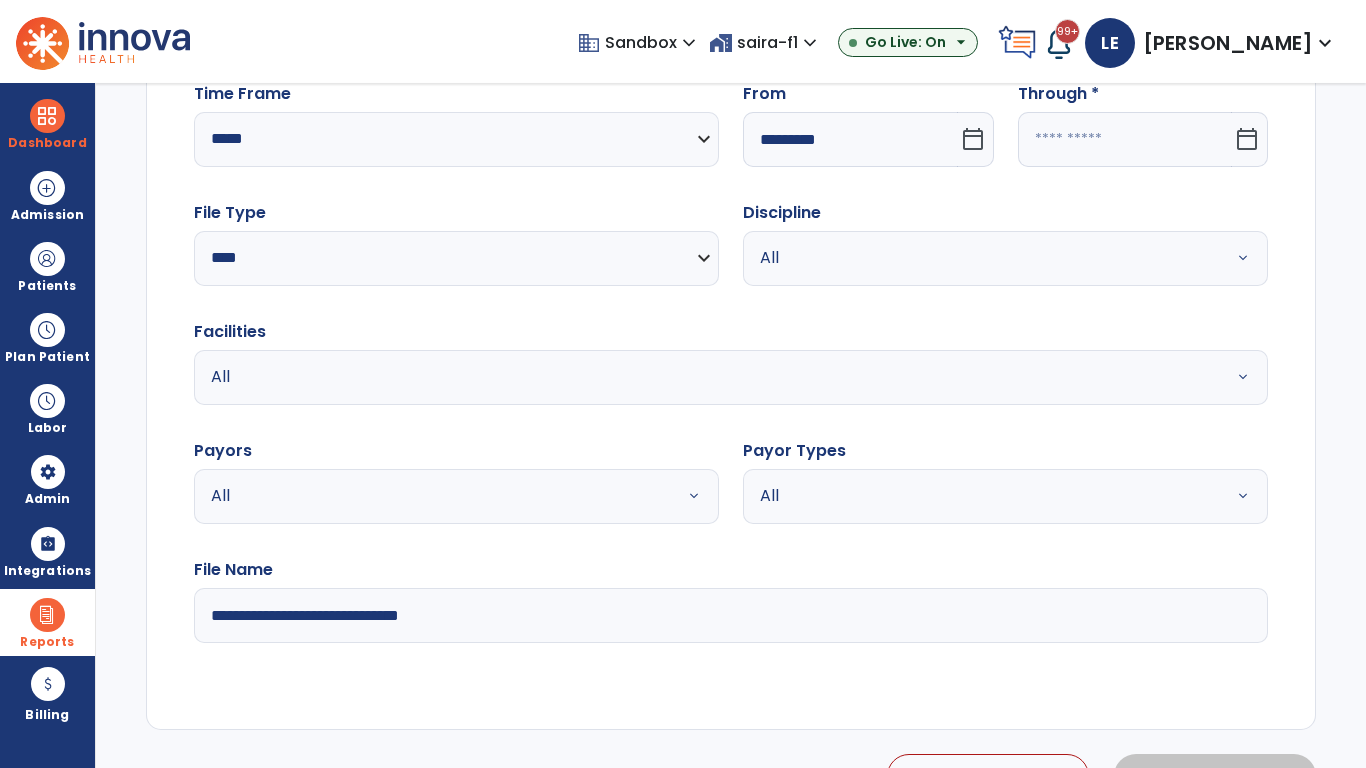click 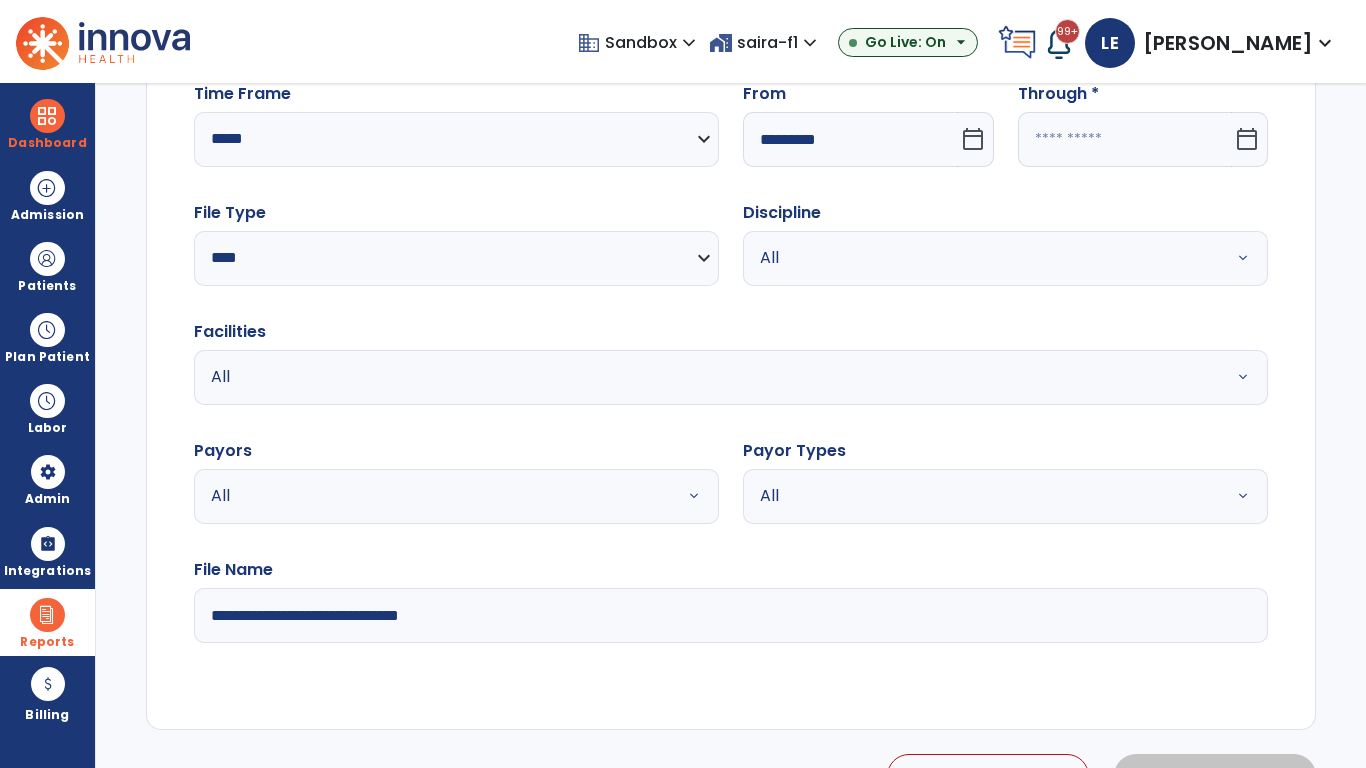 select on "*" 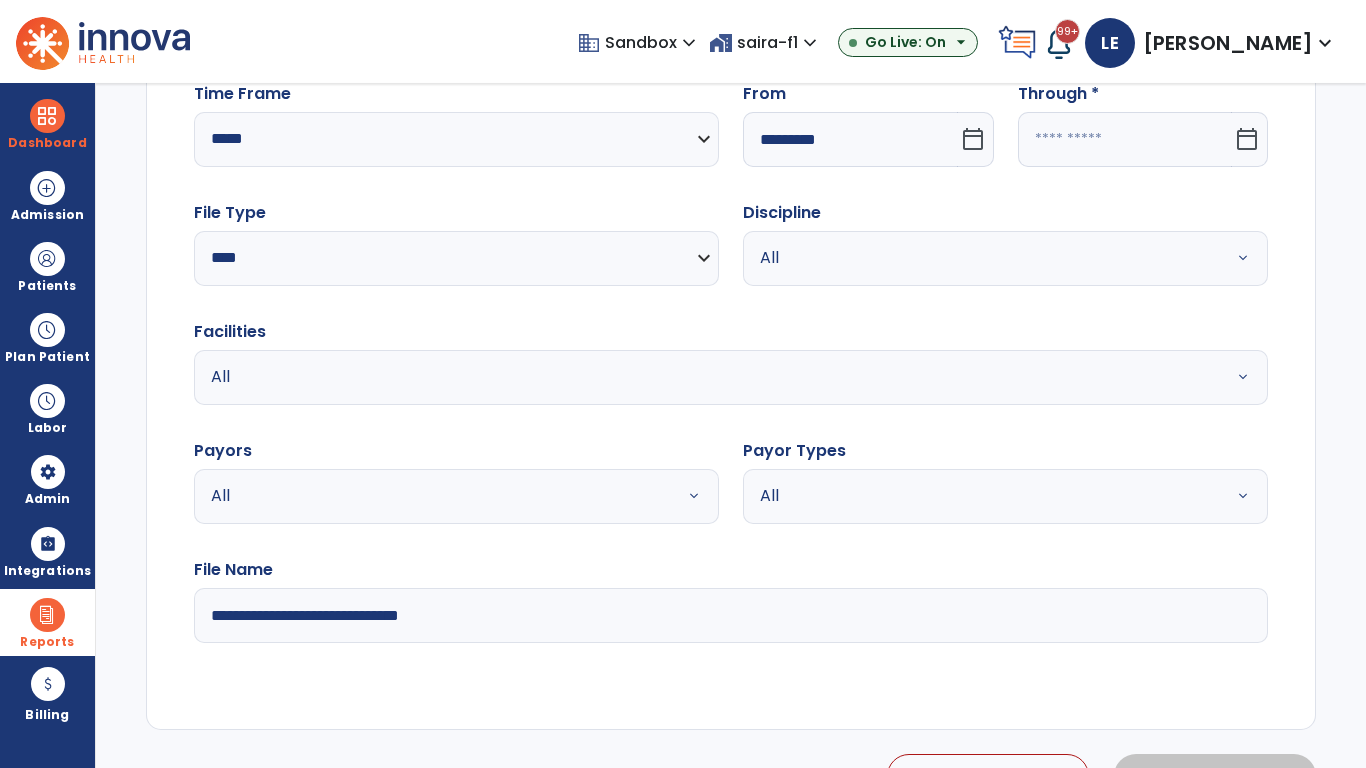 select on "****" 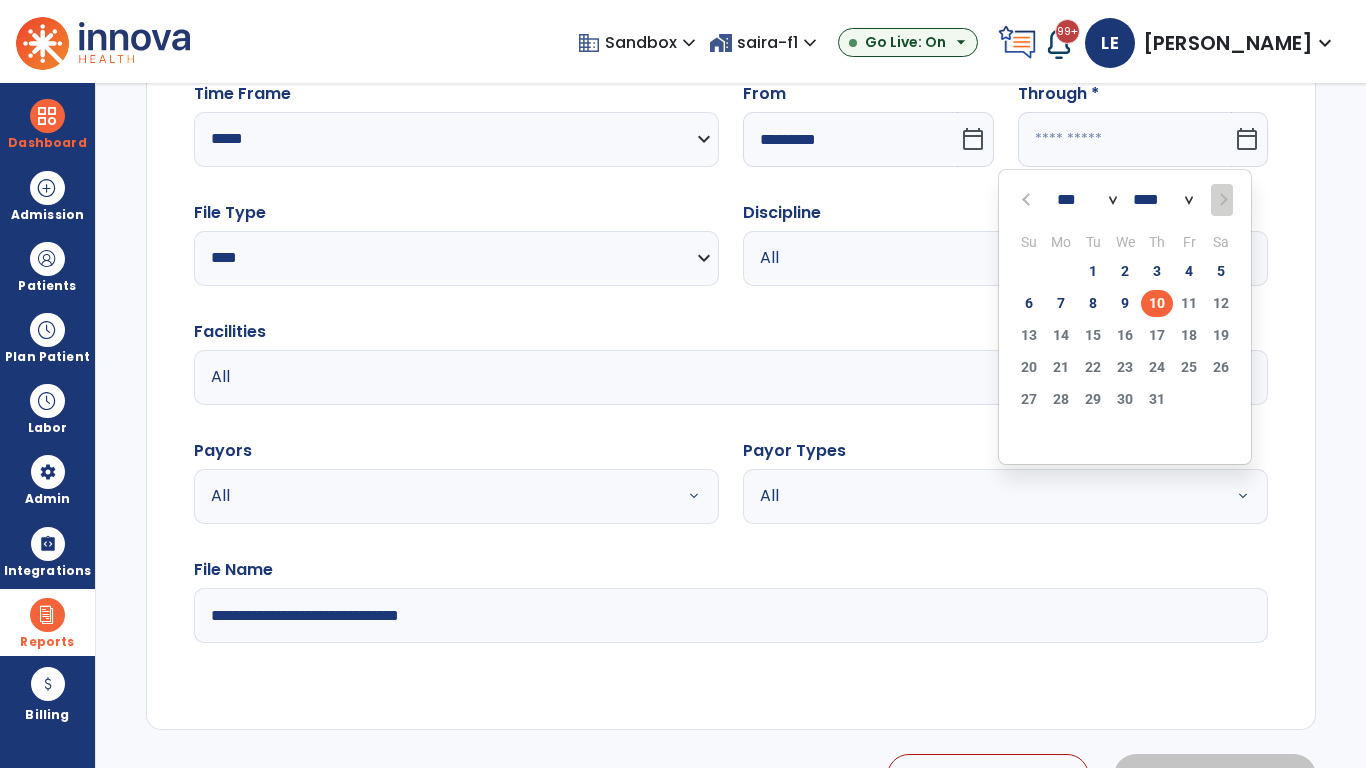 select on "*" 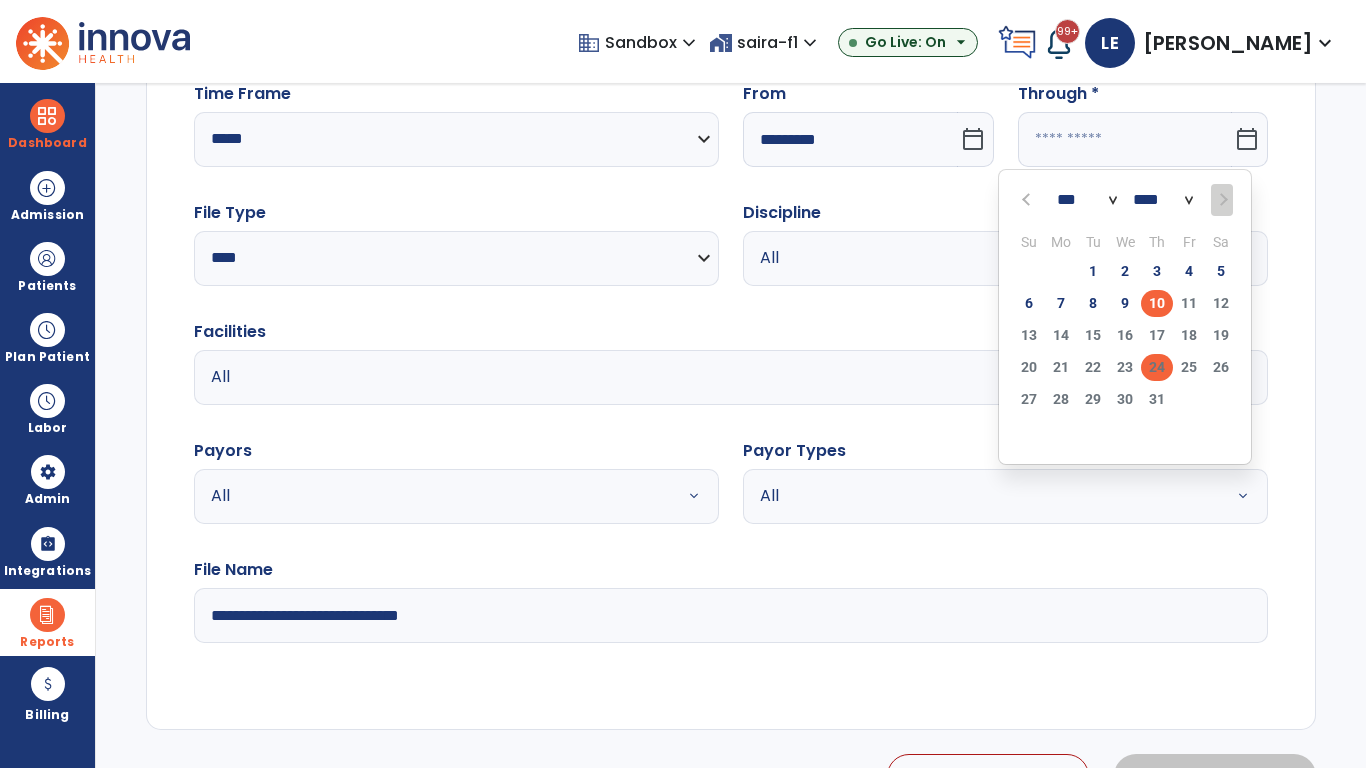 click on "24" 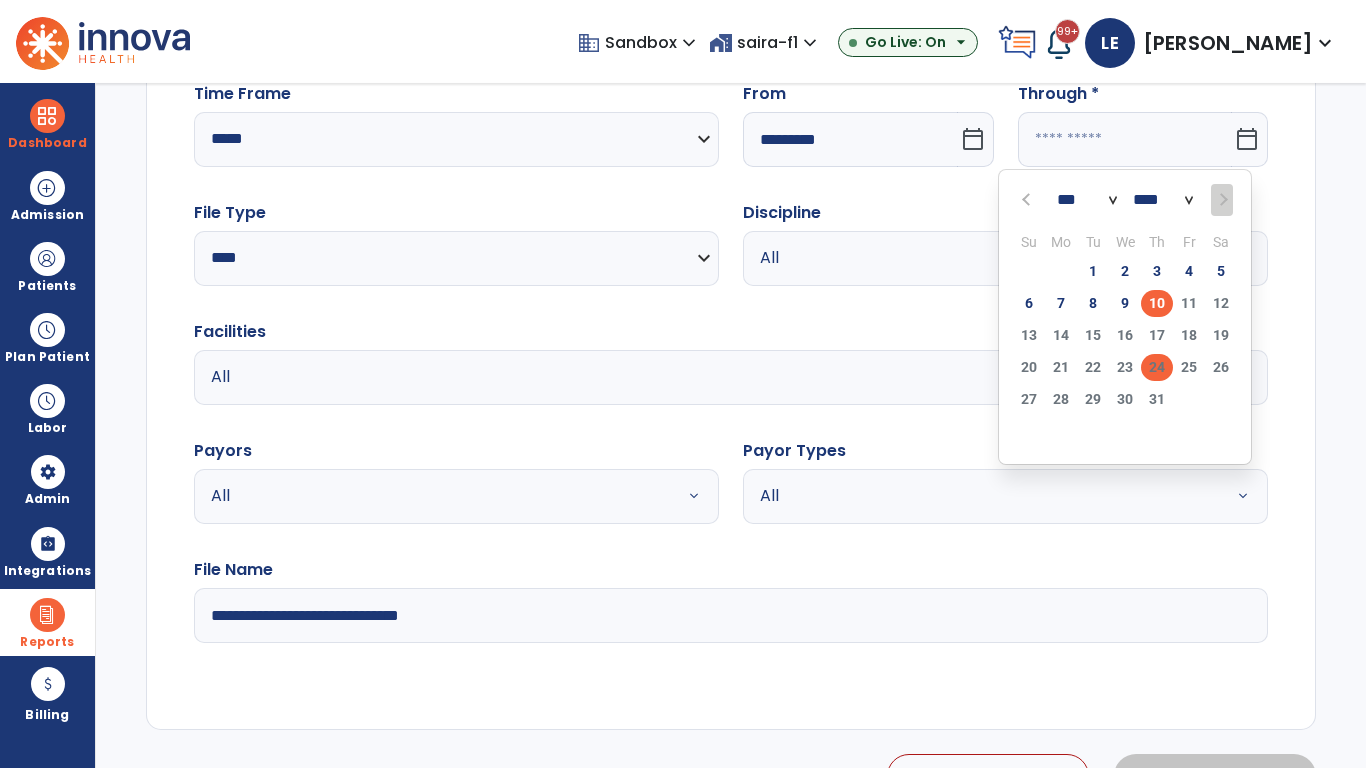type on "**********" 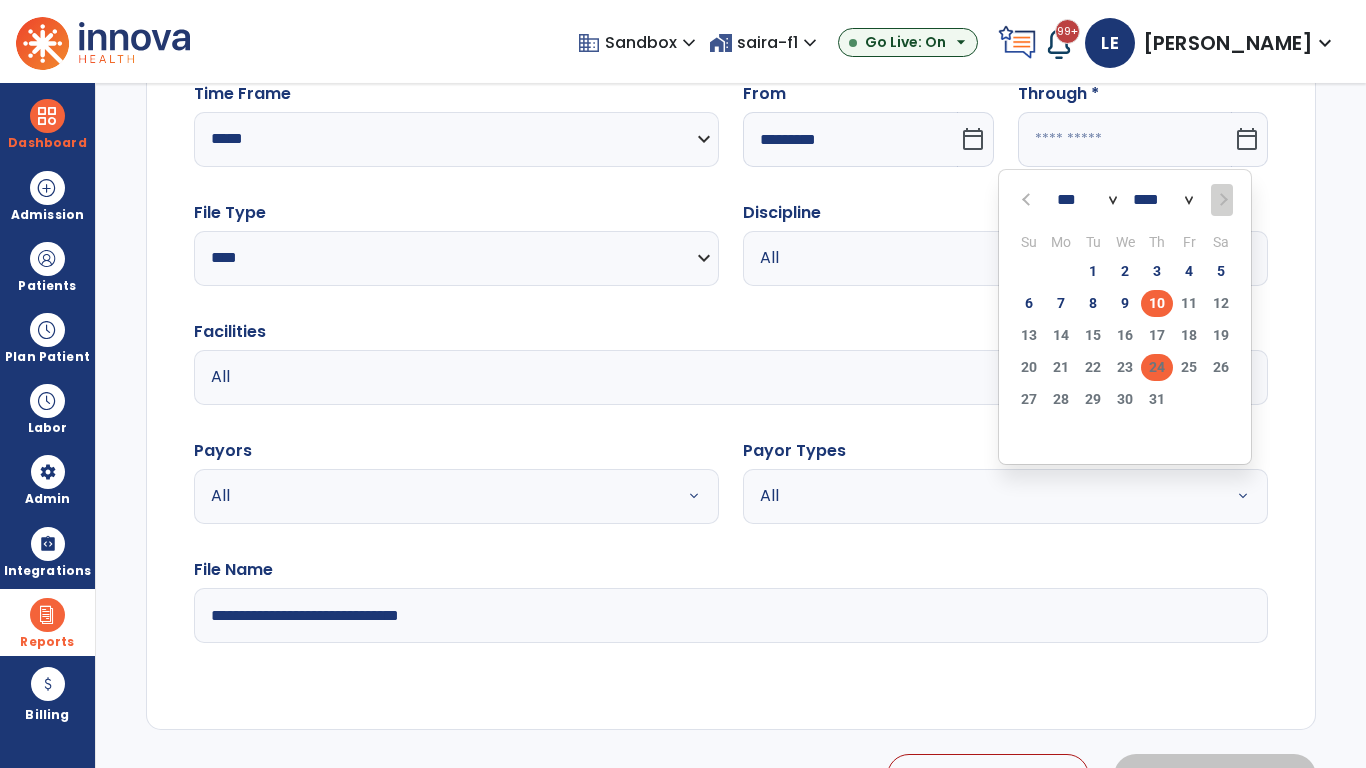 type on "*********" 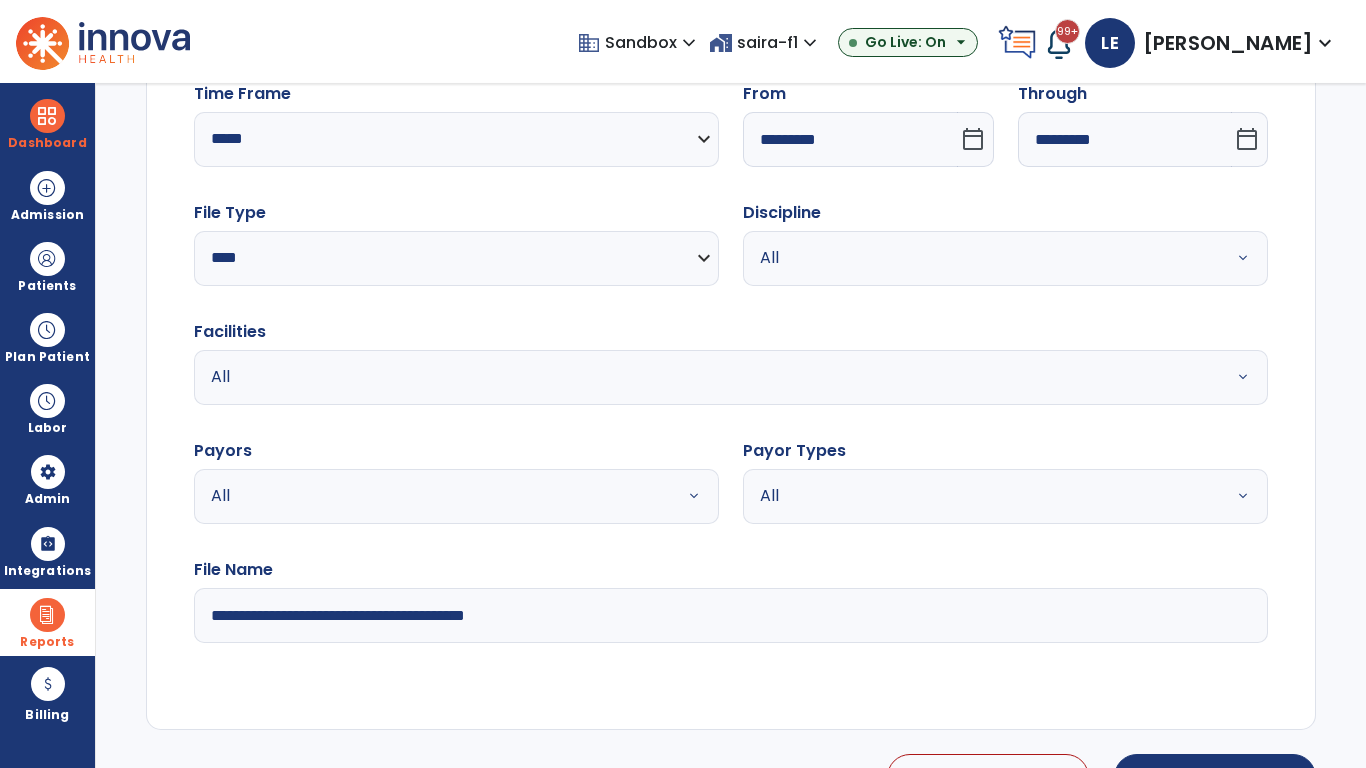 click on "All" at bounding box center [981, 258] 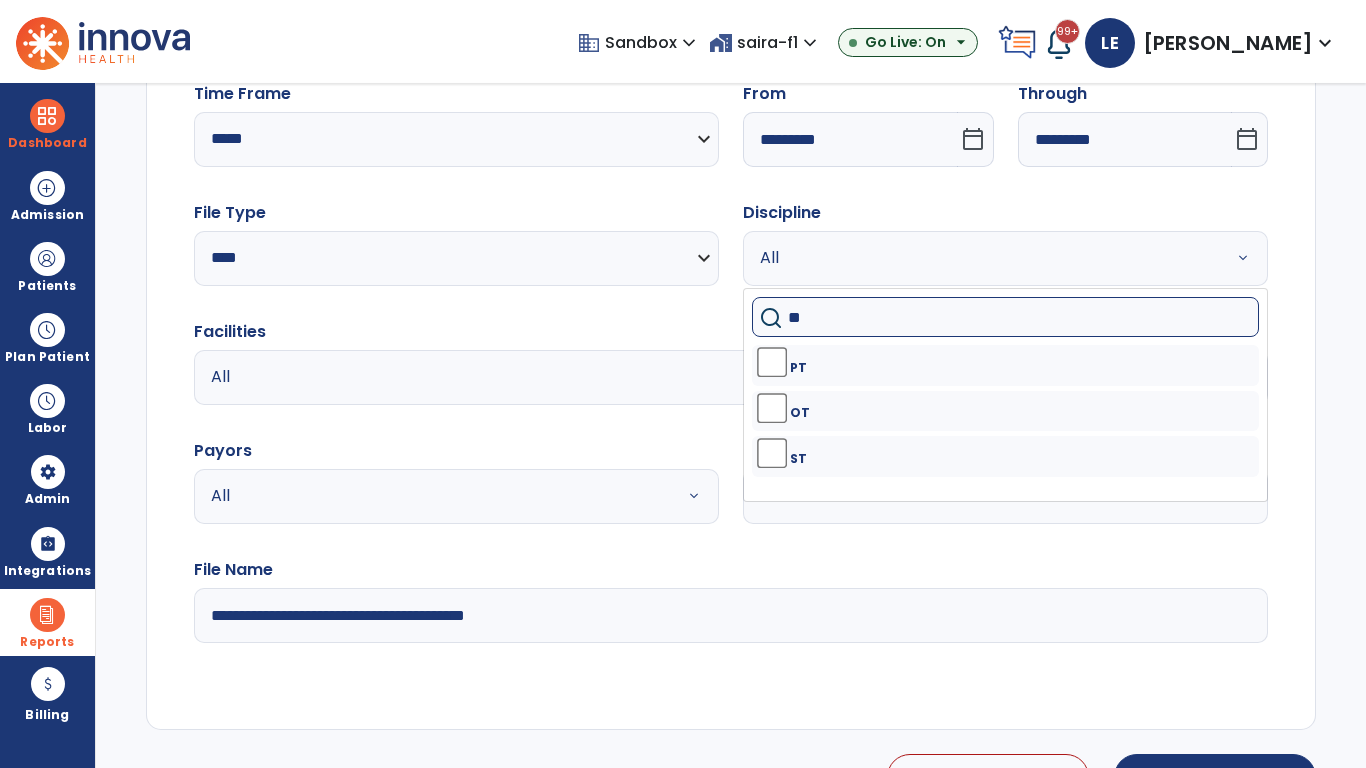 type on "**" 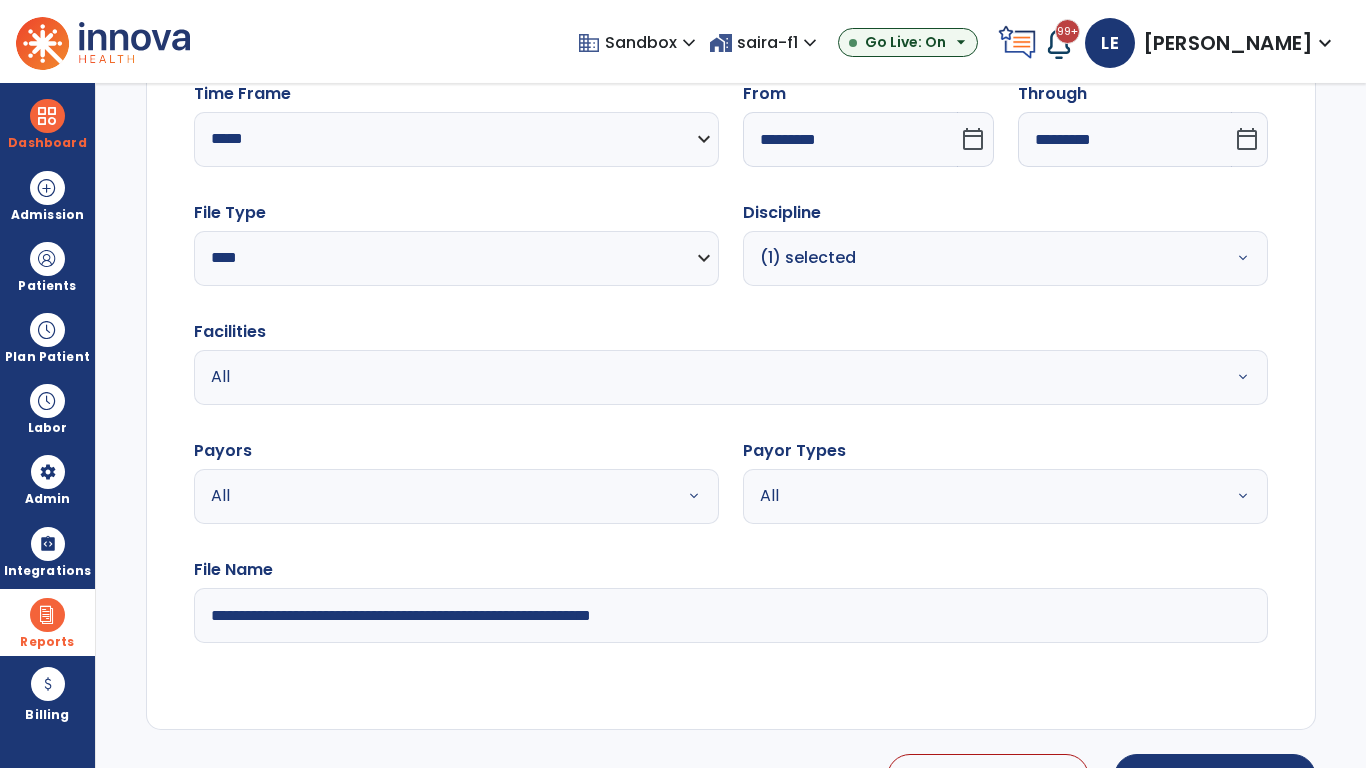 type on "**********" 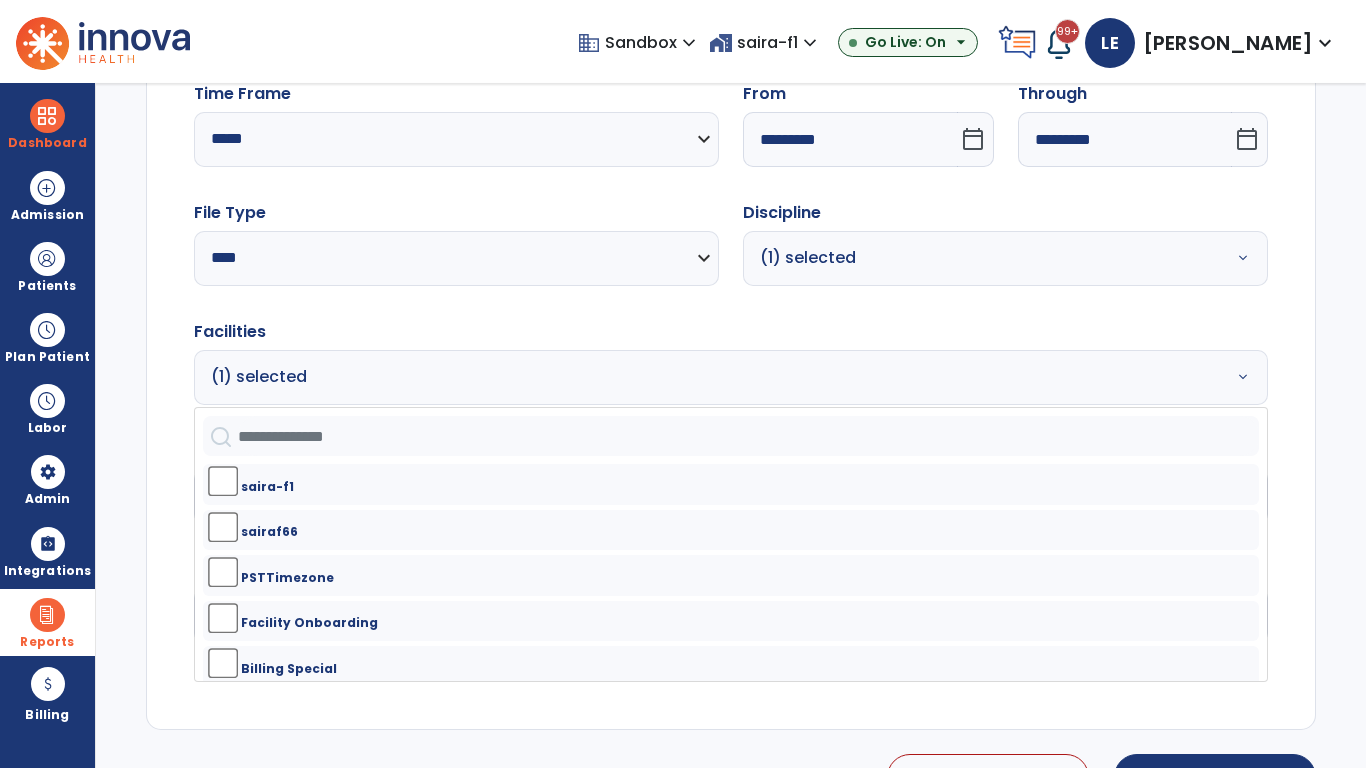 click on "All" at bounding box center (432, 496) 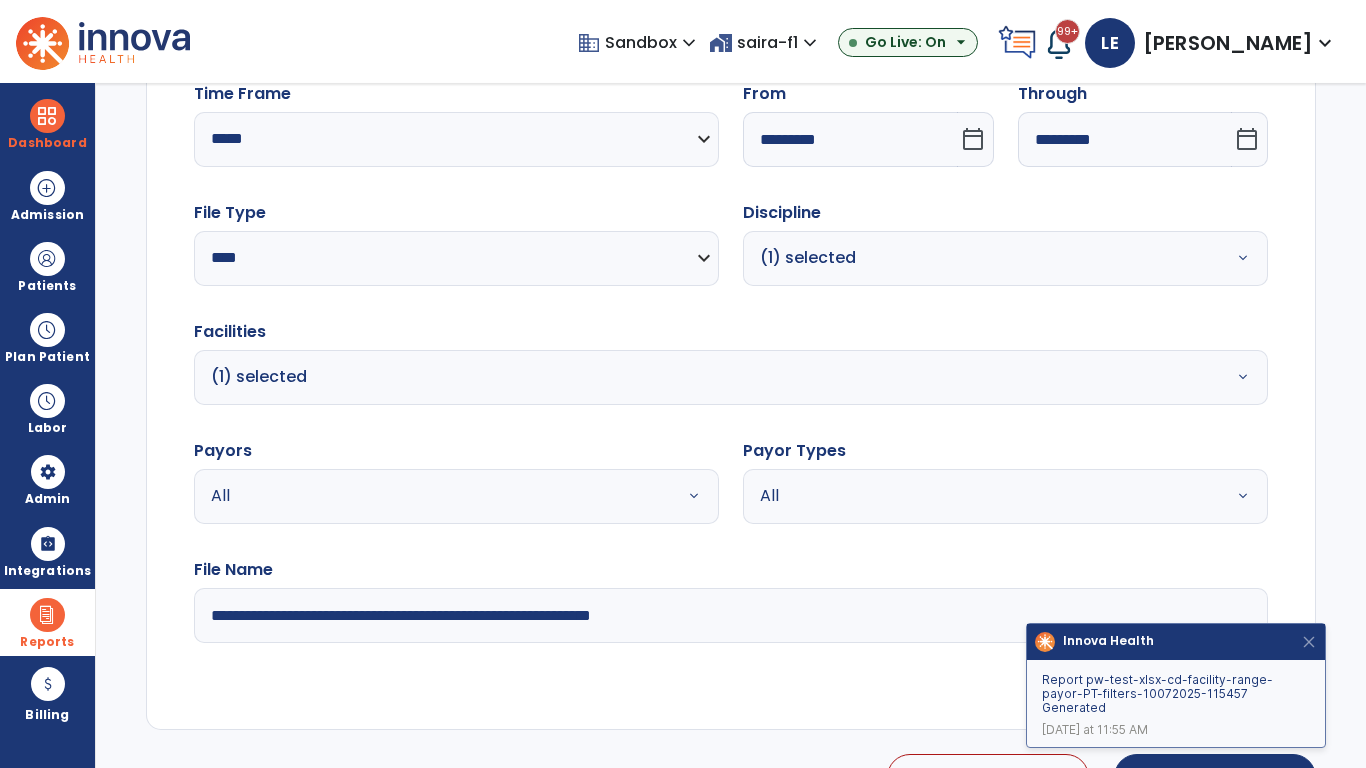 click on "All" at bounding box center [981, 496] 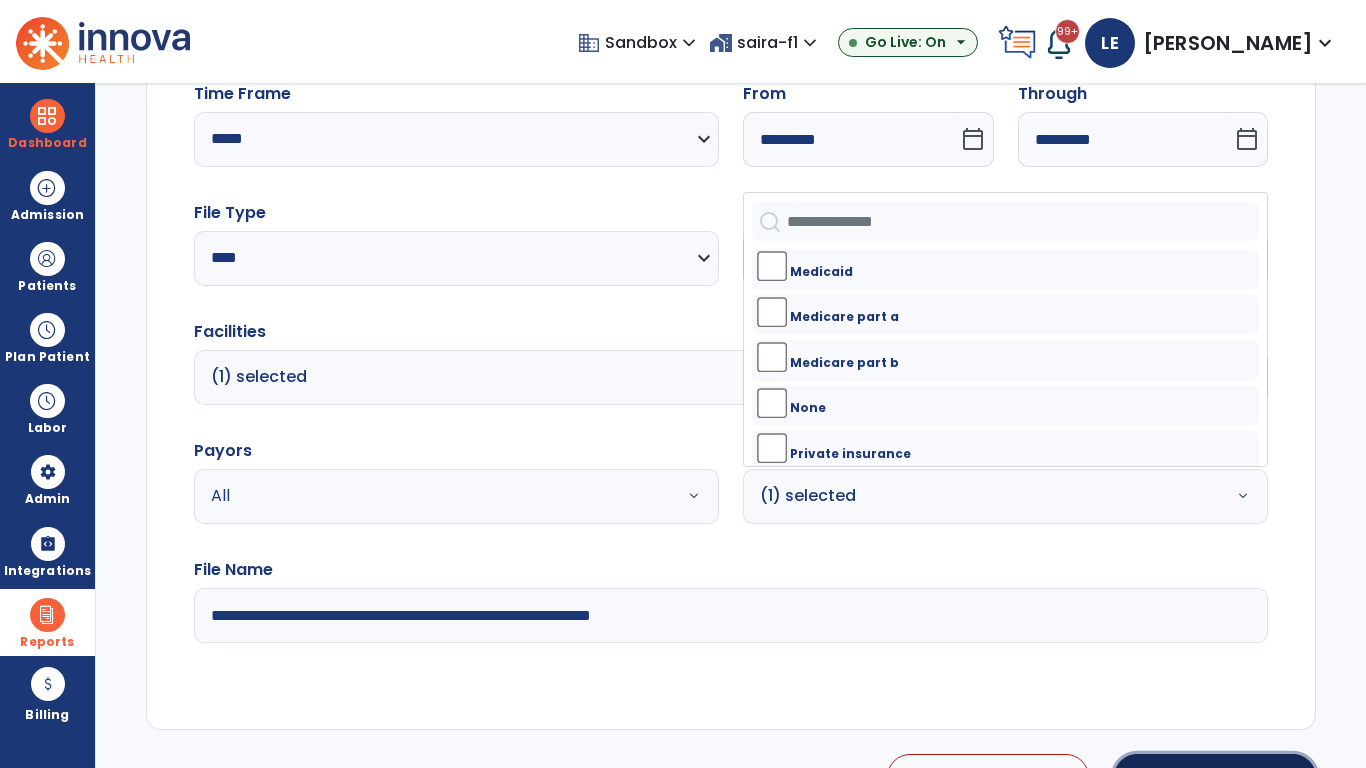 click on "Generate Report" 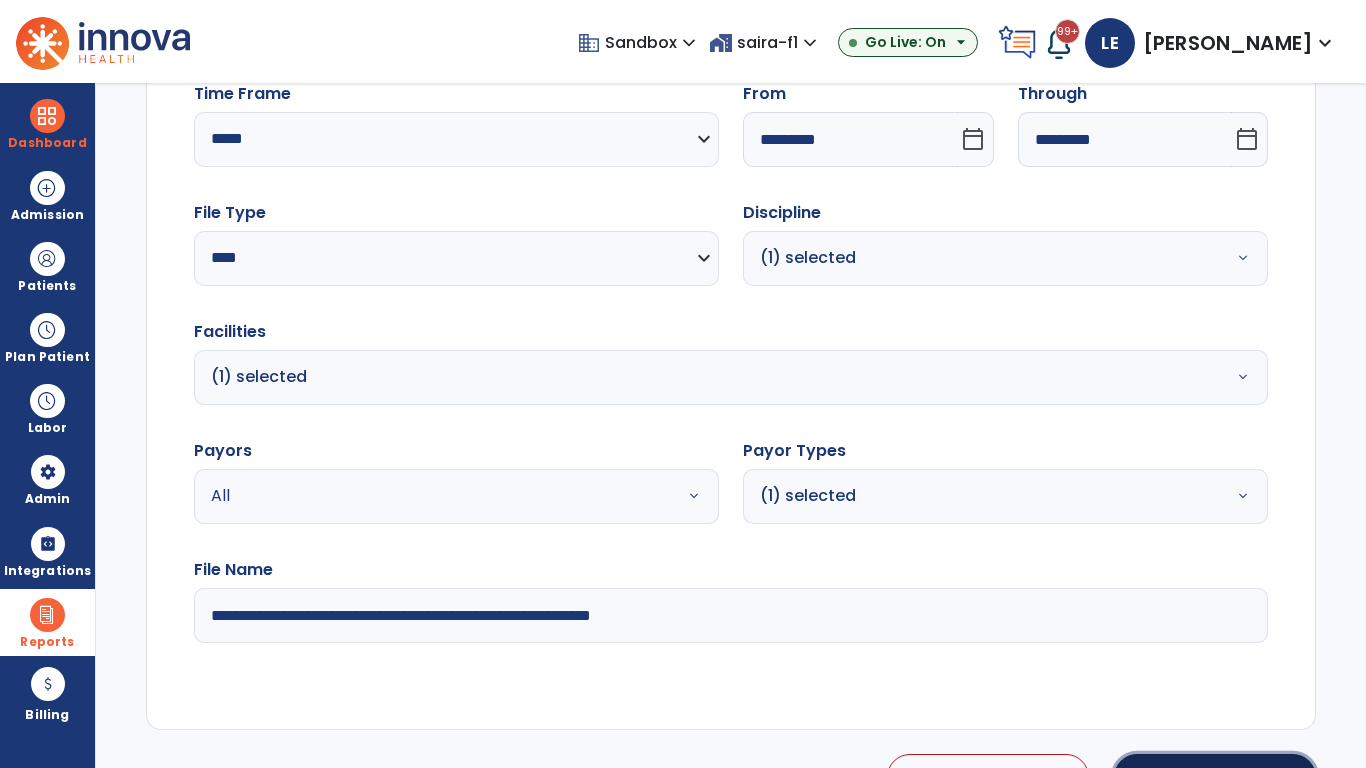 scroll, scrollTop: 224, scrollLeft: 0, axis: vertical 